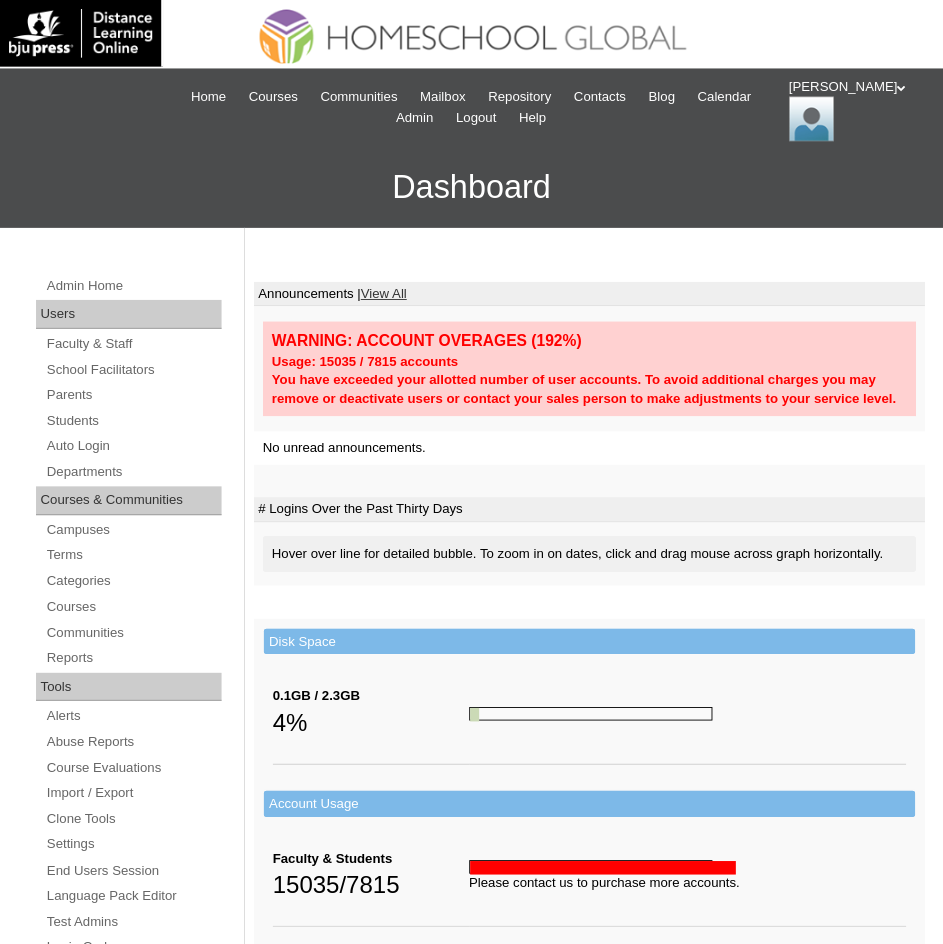 scroll, scrollTop: 0, scrollLeft: 0, axis: both 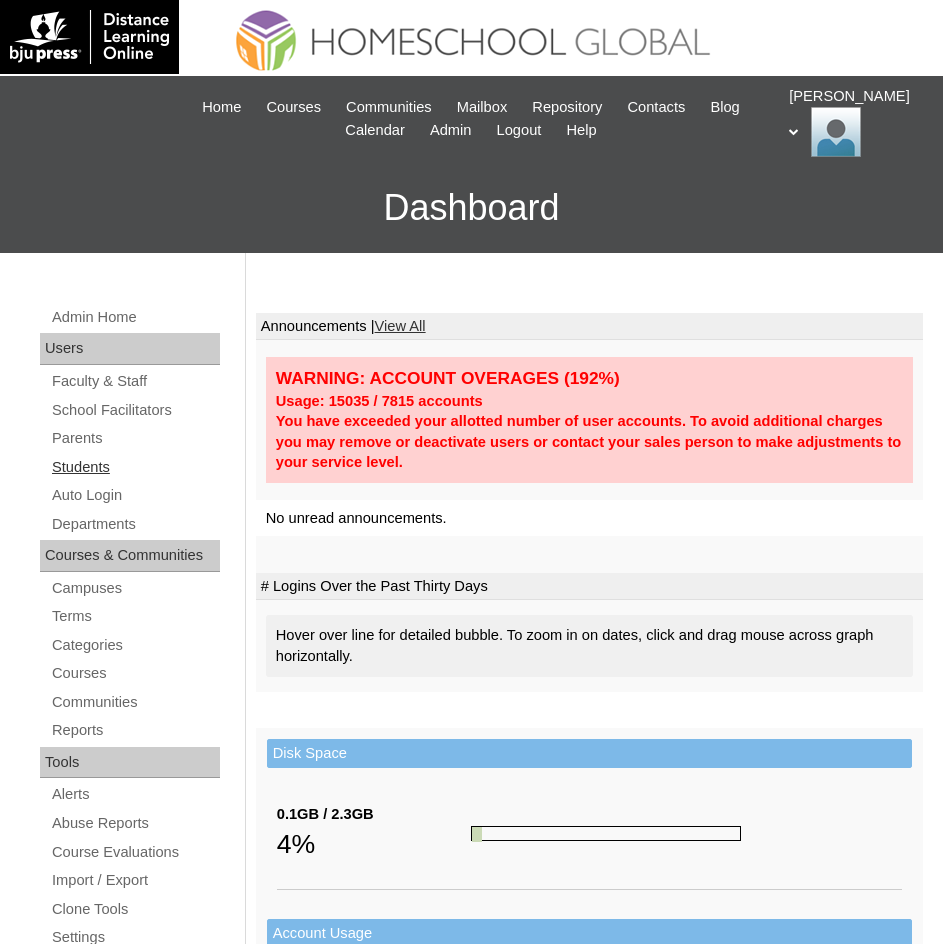 drag, startPoint x: 0, startPoint y: 0, endPoint x: 75, endPoint y: 469, distance: 474.95895 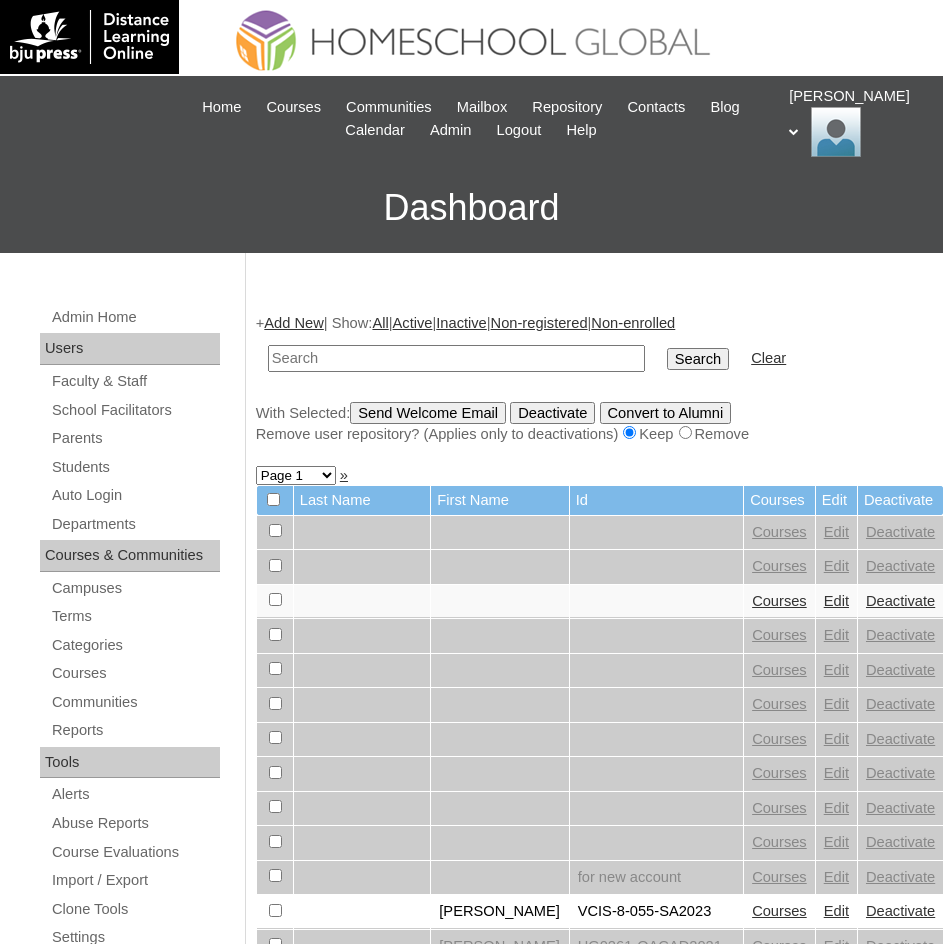 scroll, scrollTop: 0, scrollLeft: 0, axis: both 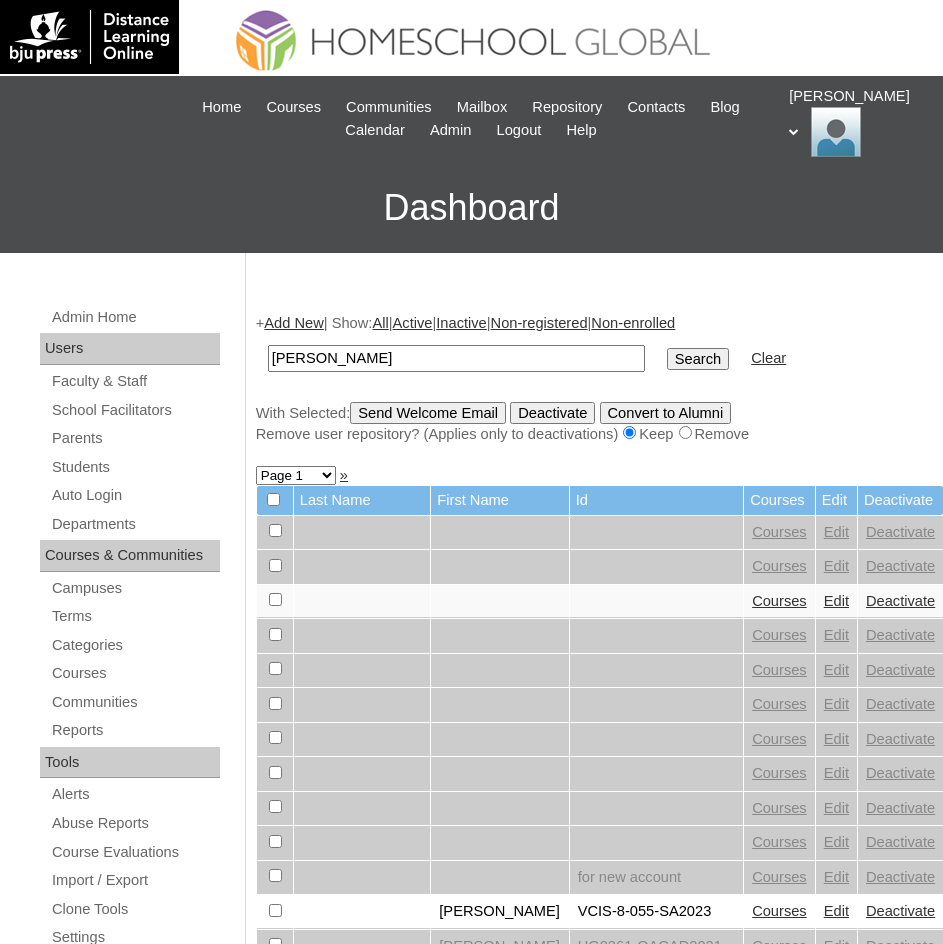 type on "Rafael Carlos" 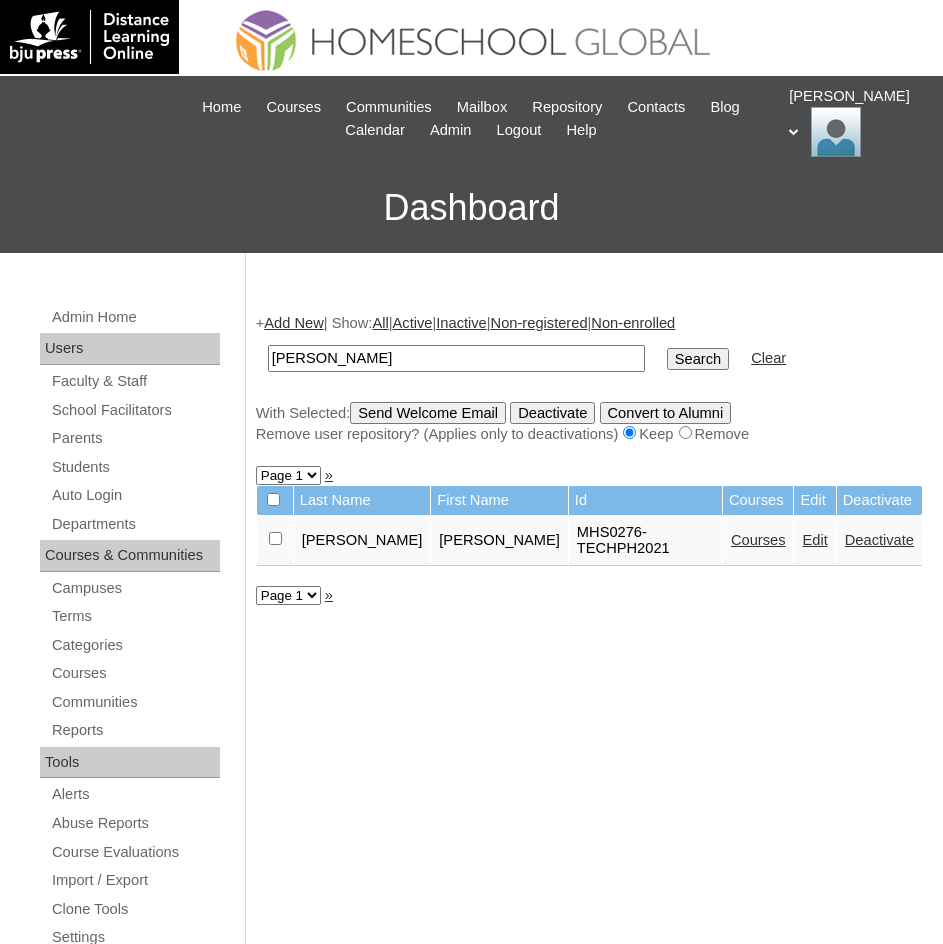 scroll, scrollTop: 0, scrollLeft: 0, axis: both 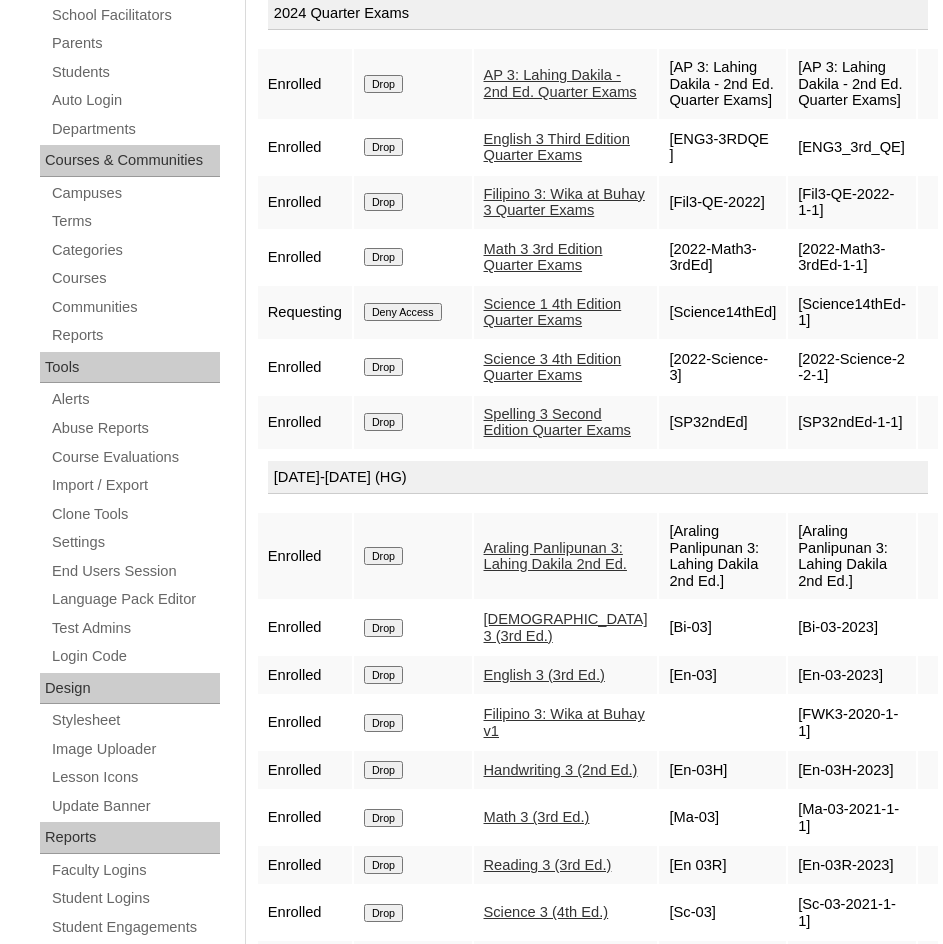 click on "AP 3: Lahing Dakila - 2nd Ed. Quarter Exams" at bounding box center (560, 83) 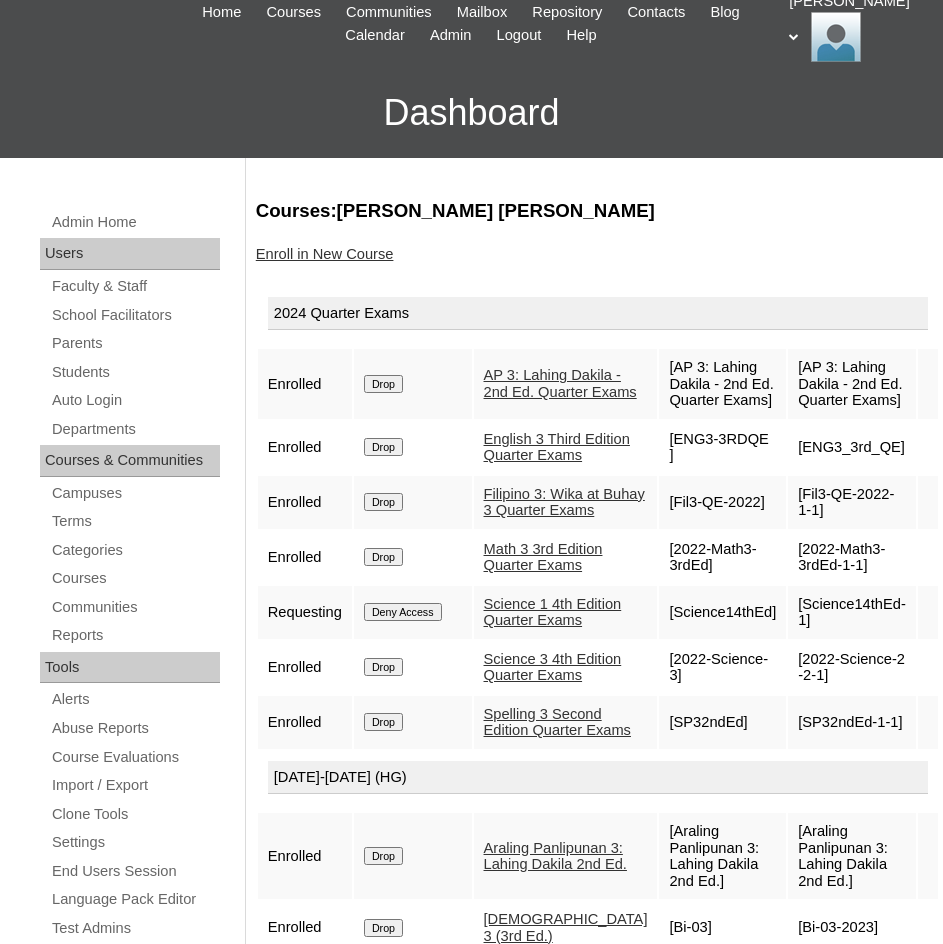 scroll, scrollTop: 0, scrollLeft: 0, axis: both 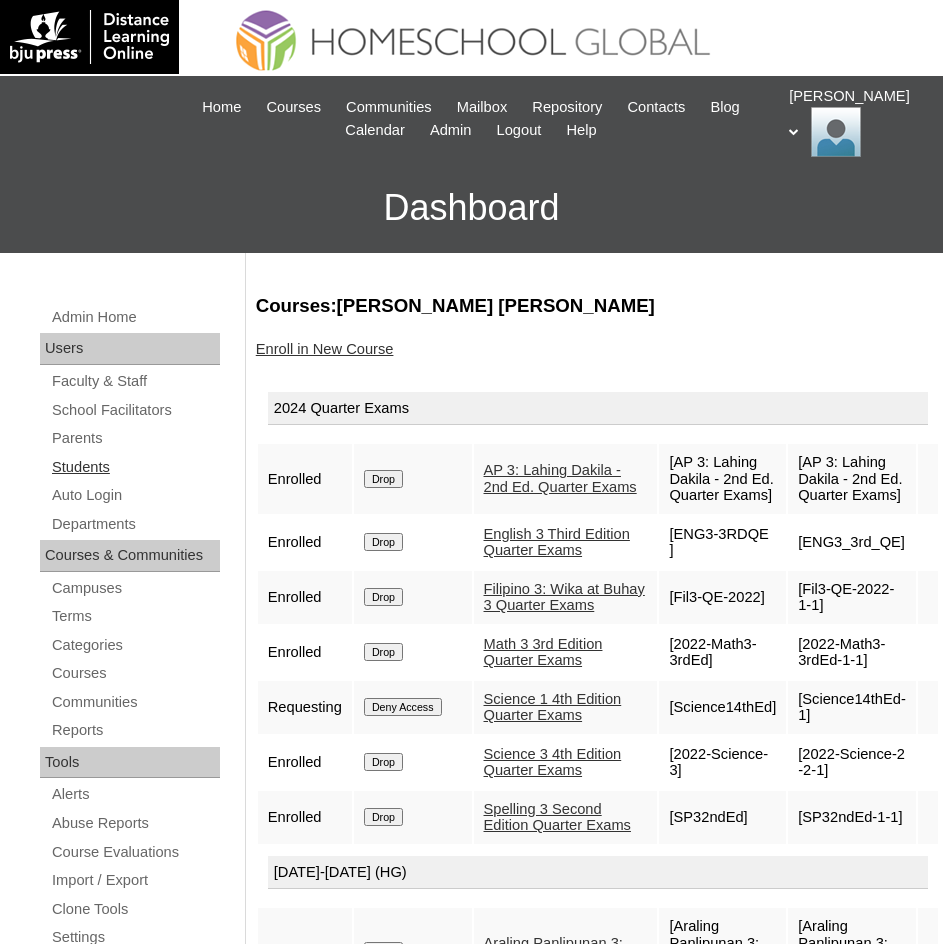 click on "Students" at bounding box center (135, 467) 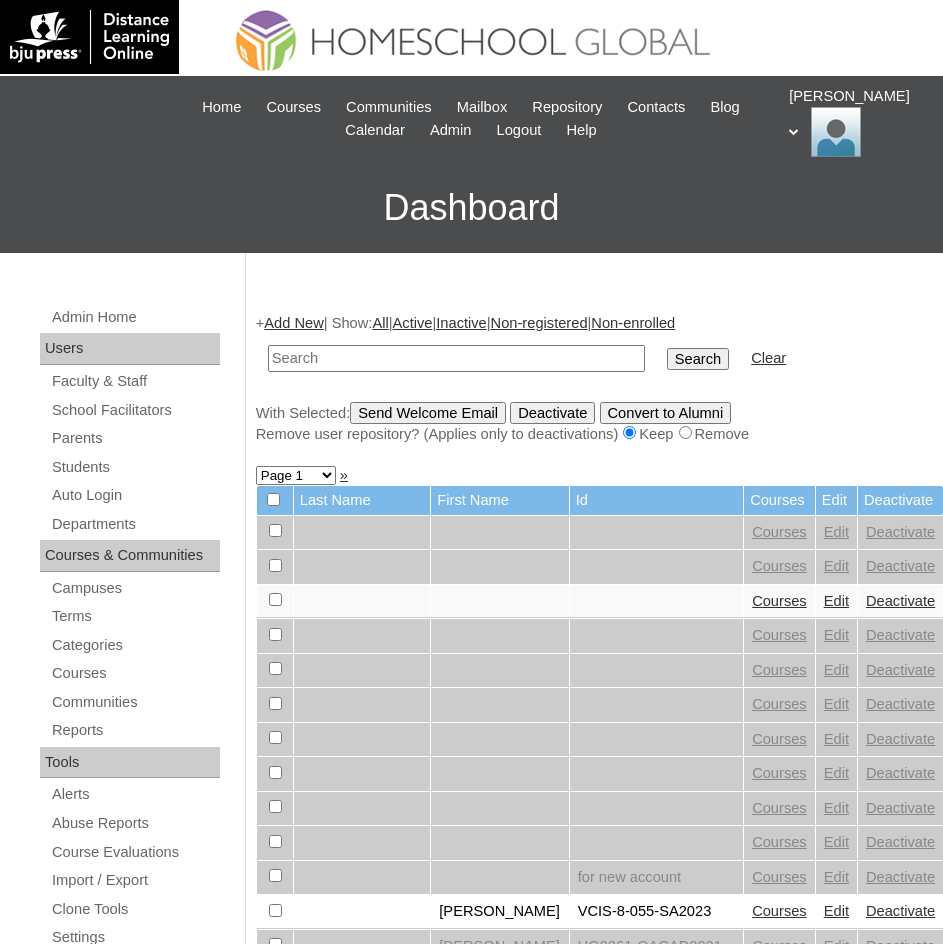 scroll, scrollTop: 0, scrollLeft: 0, axis: both 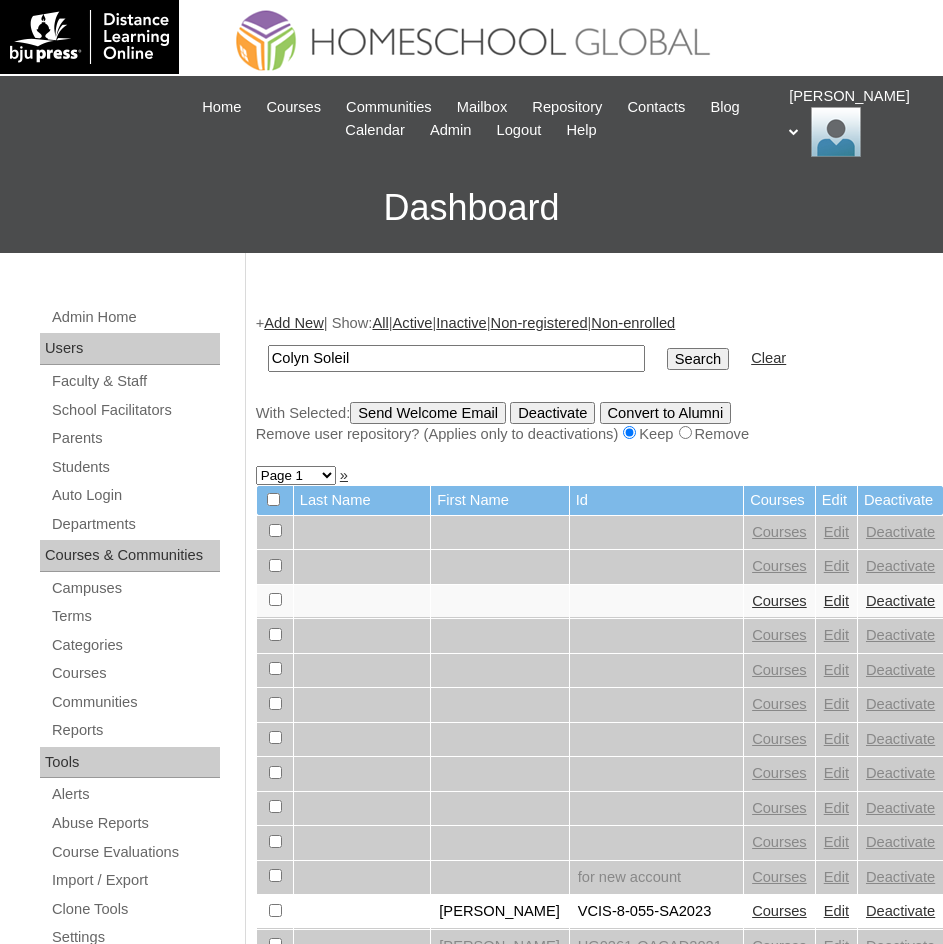 type on "Colyn Soleil" 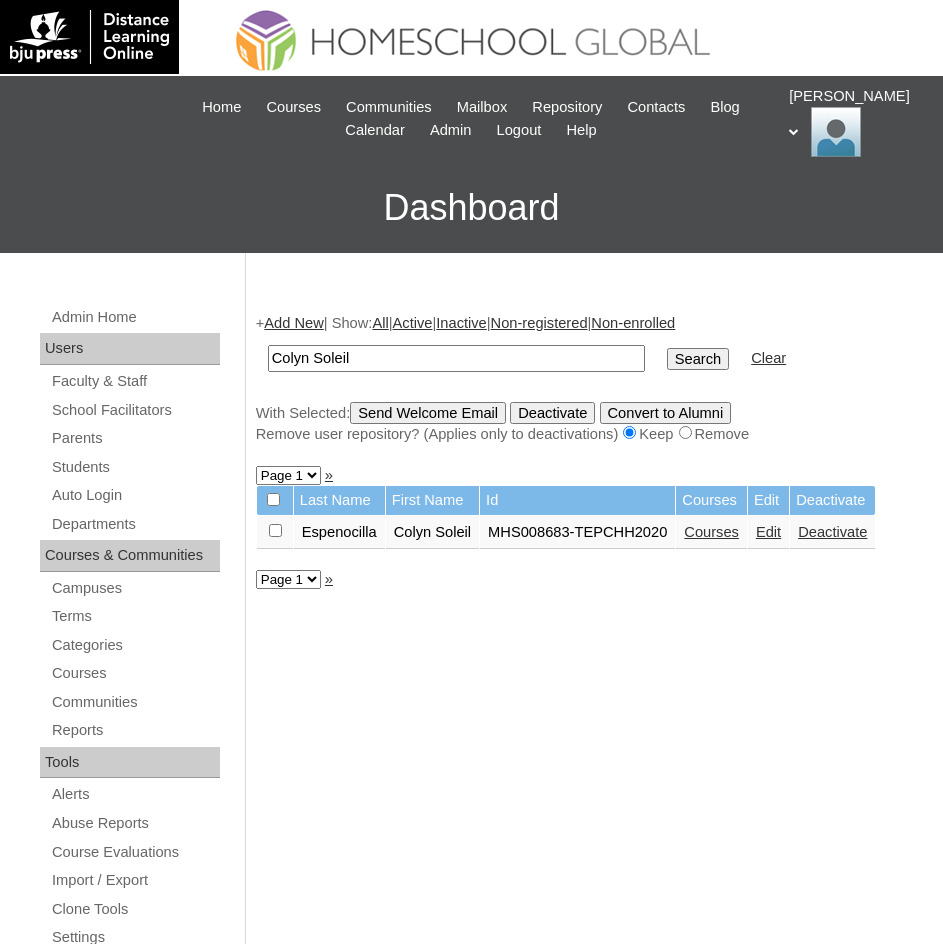 scroll, scrollTop: 0, scrollLeft: 0, axis: both 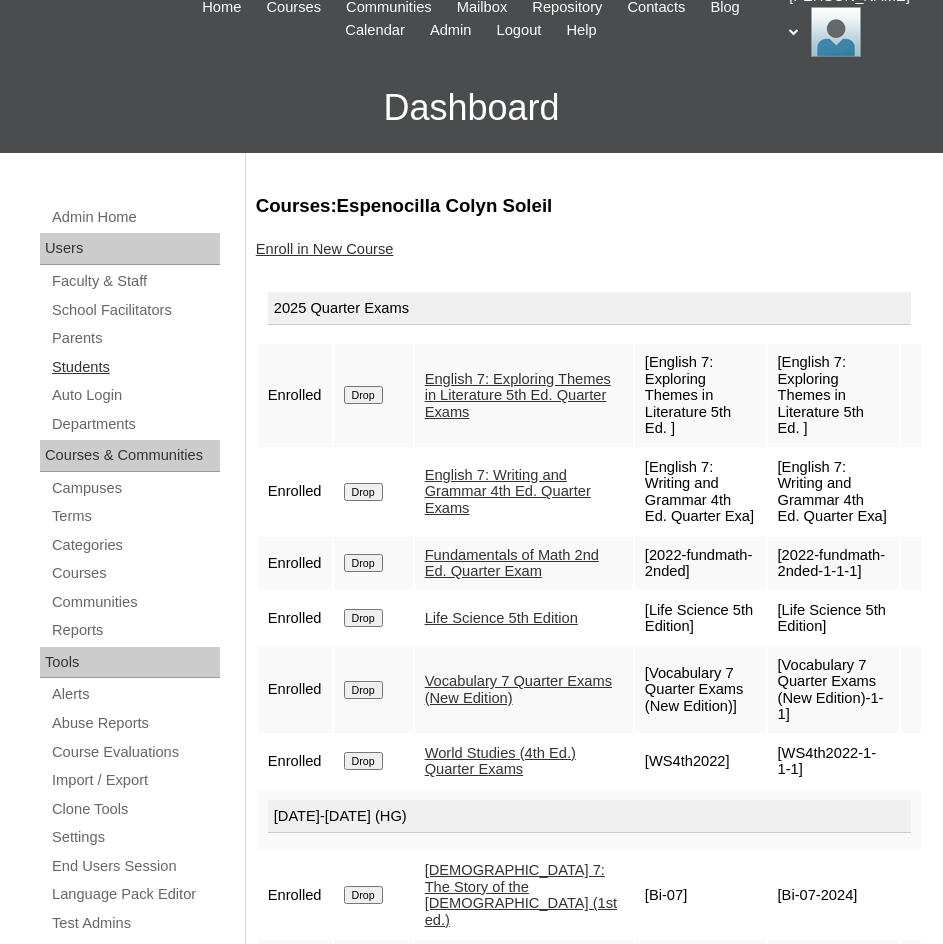 click on "Students" at bounding box center [135, 367] 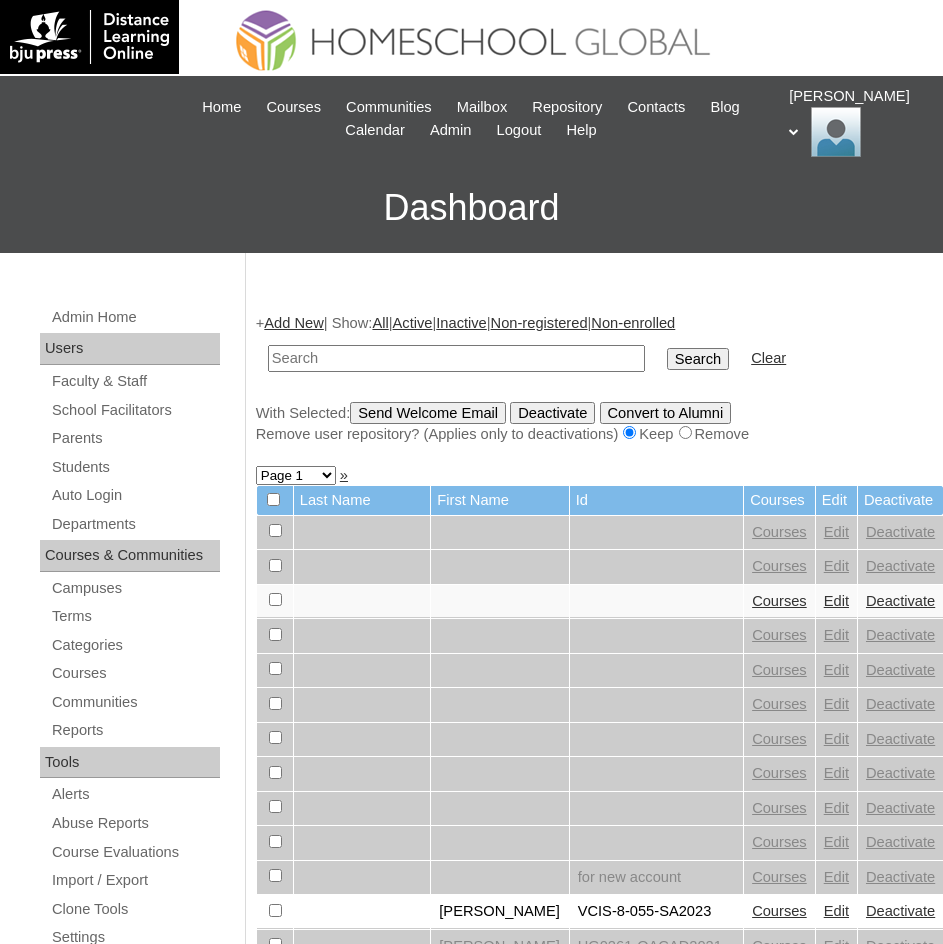 scroll, scrollTop: 0, scrollLeft: 0, axis: both 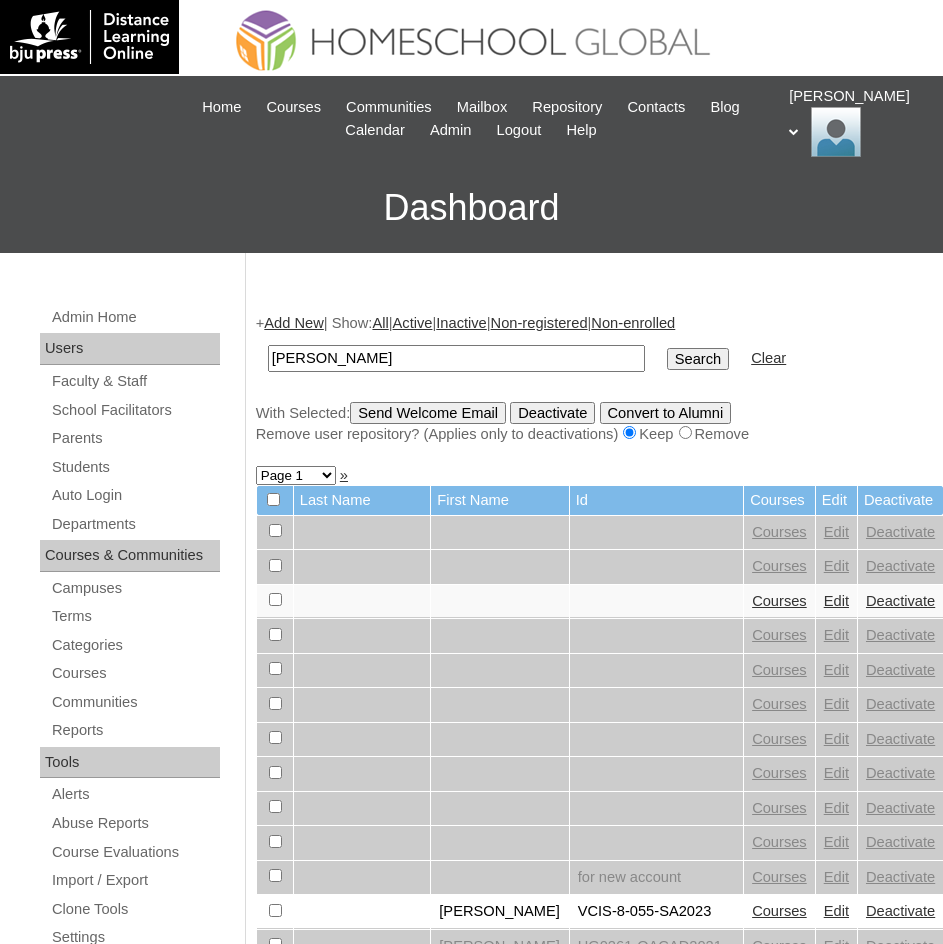 type on "[PERSON_NAME]" 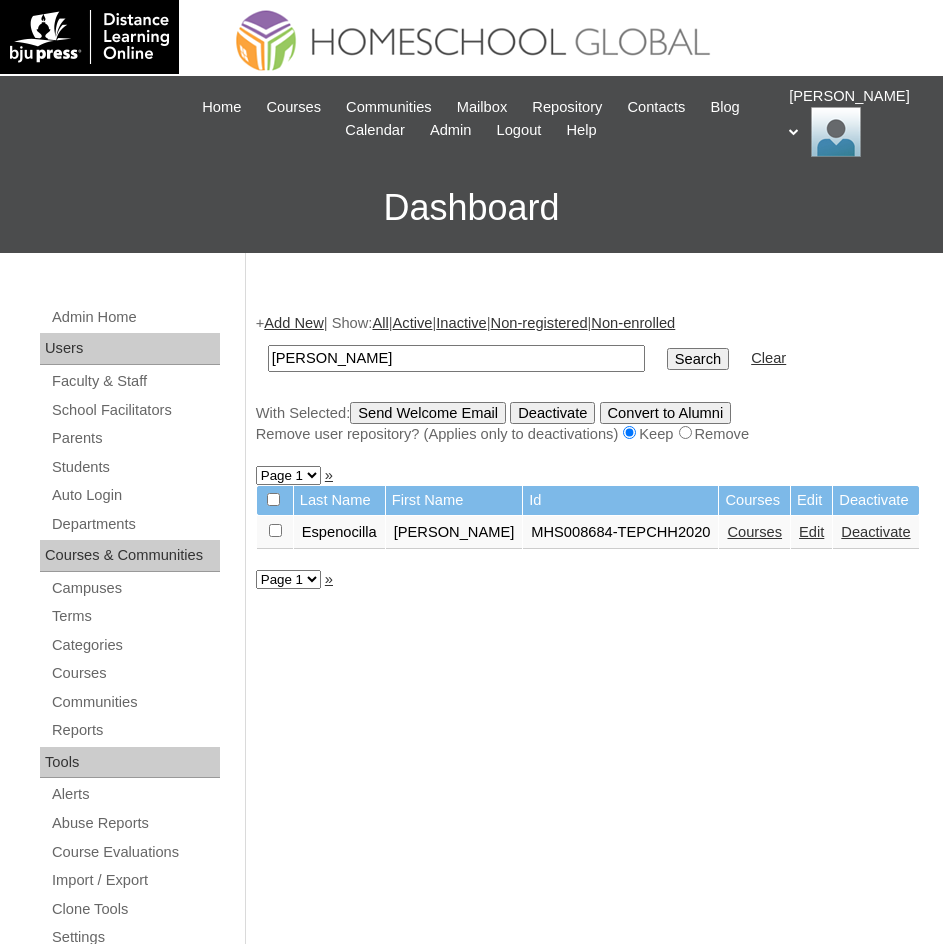 scroll, scrollTop: 0, scrollLeft: 0, axis: both 